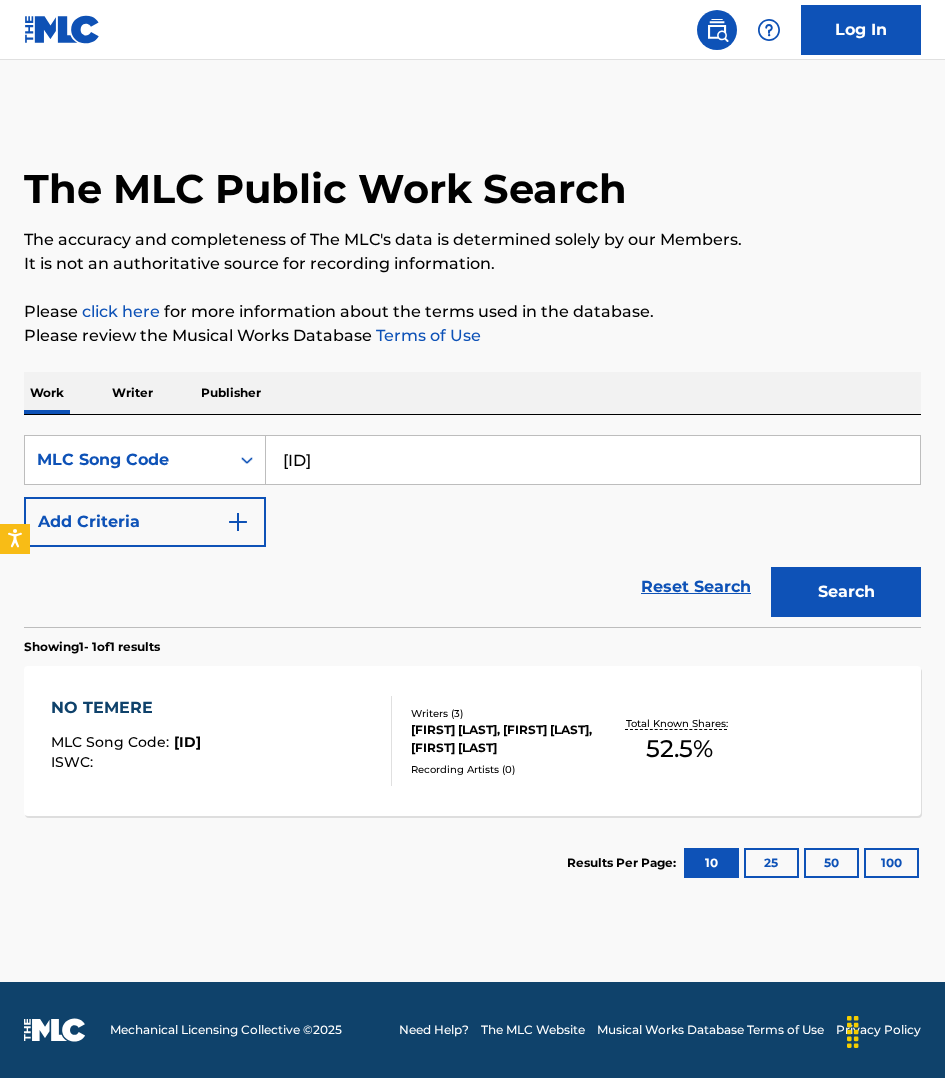scroll, scrollTop: 0, scrollLeft: 0, axis: both 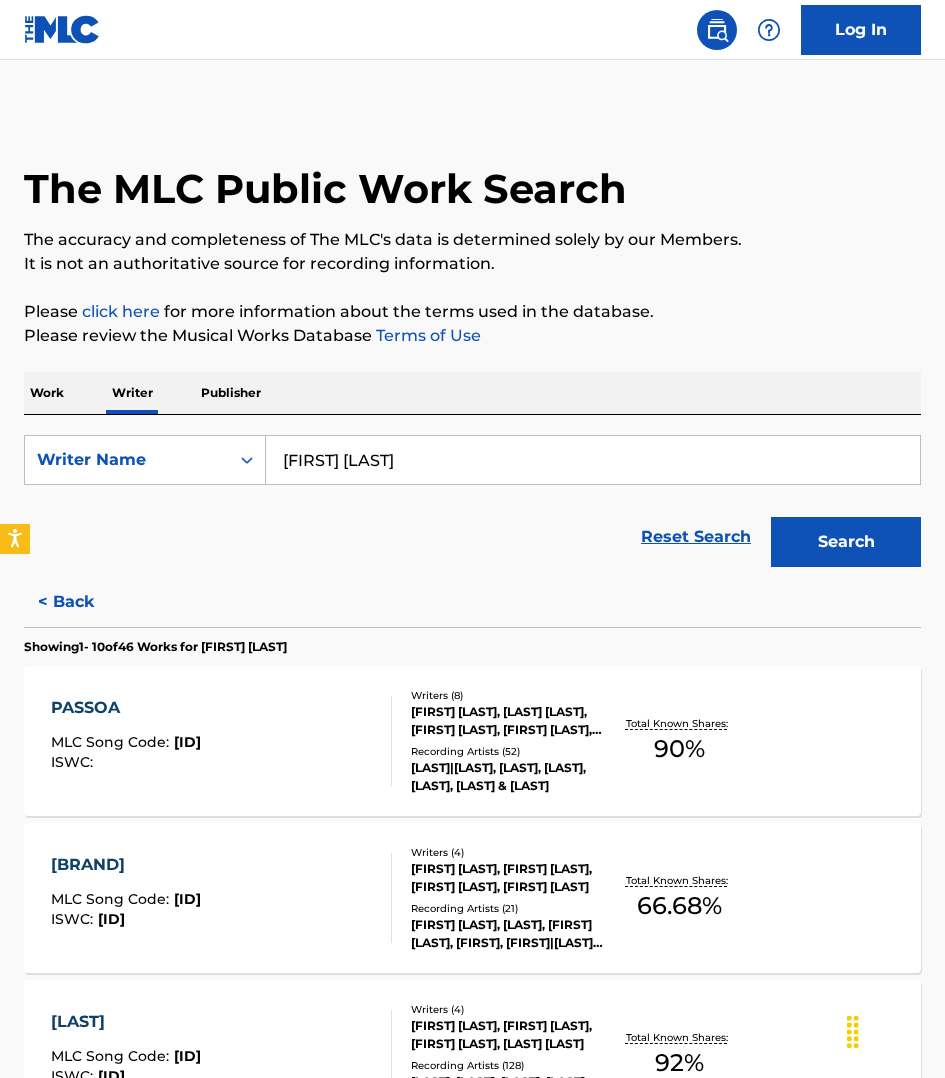 click on "[FIRST] [LAST]" at bounding box center (593, 460) 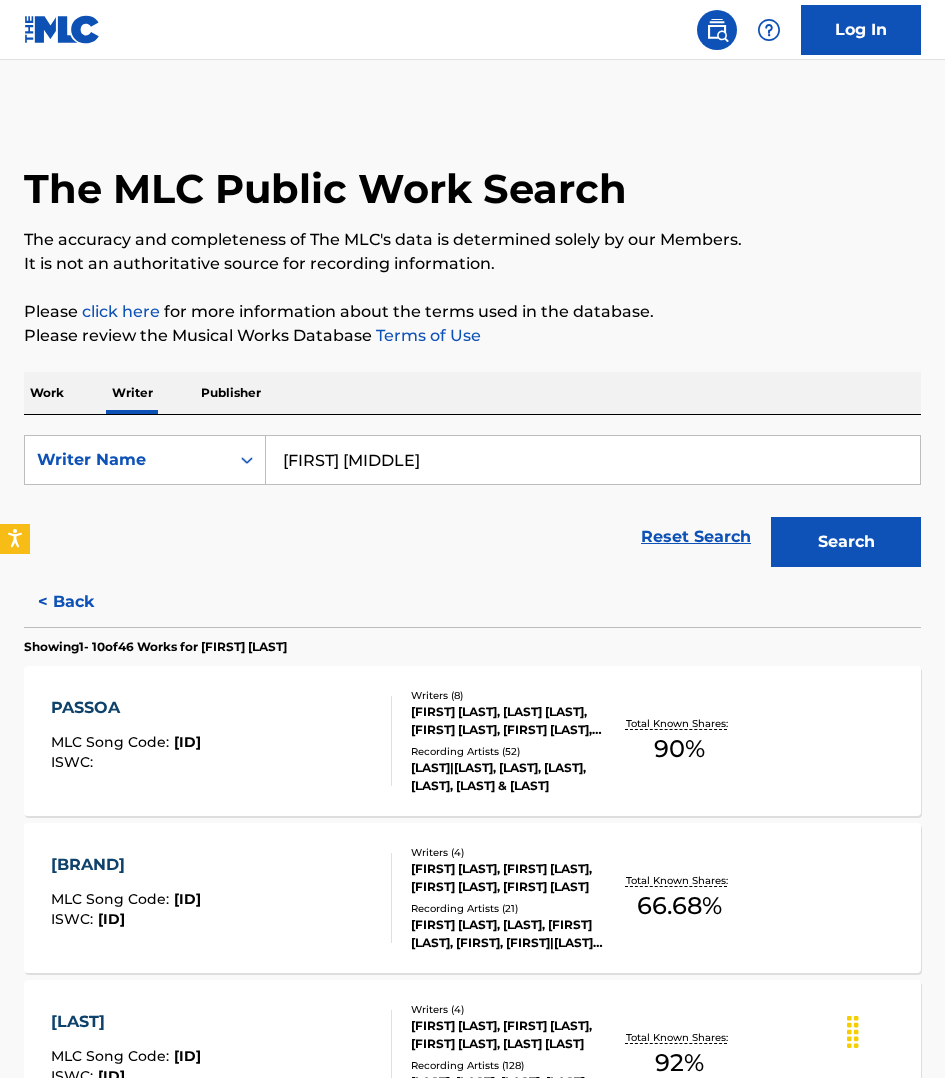type on "[FIRST] [MIDDLE]" 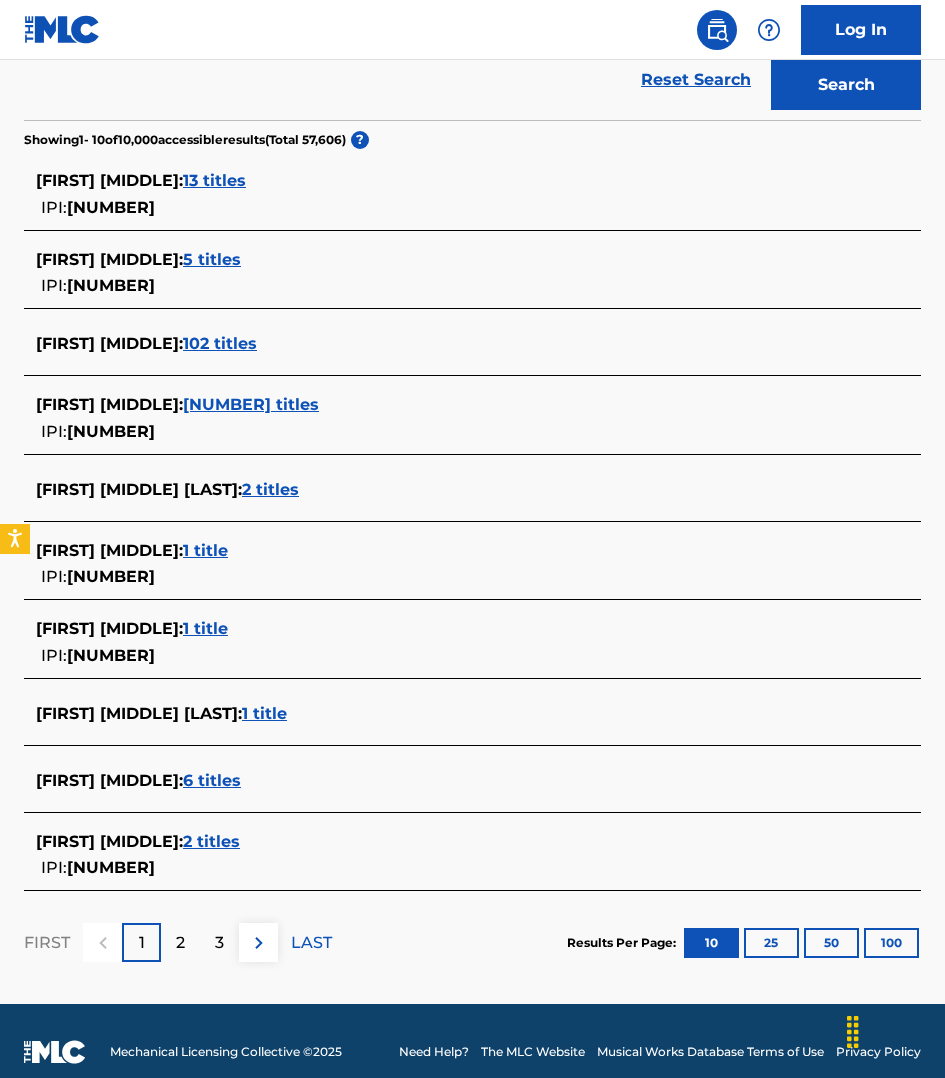 scroll, scrollTop: 480, scrollLeft: 0, axis: vertical 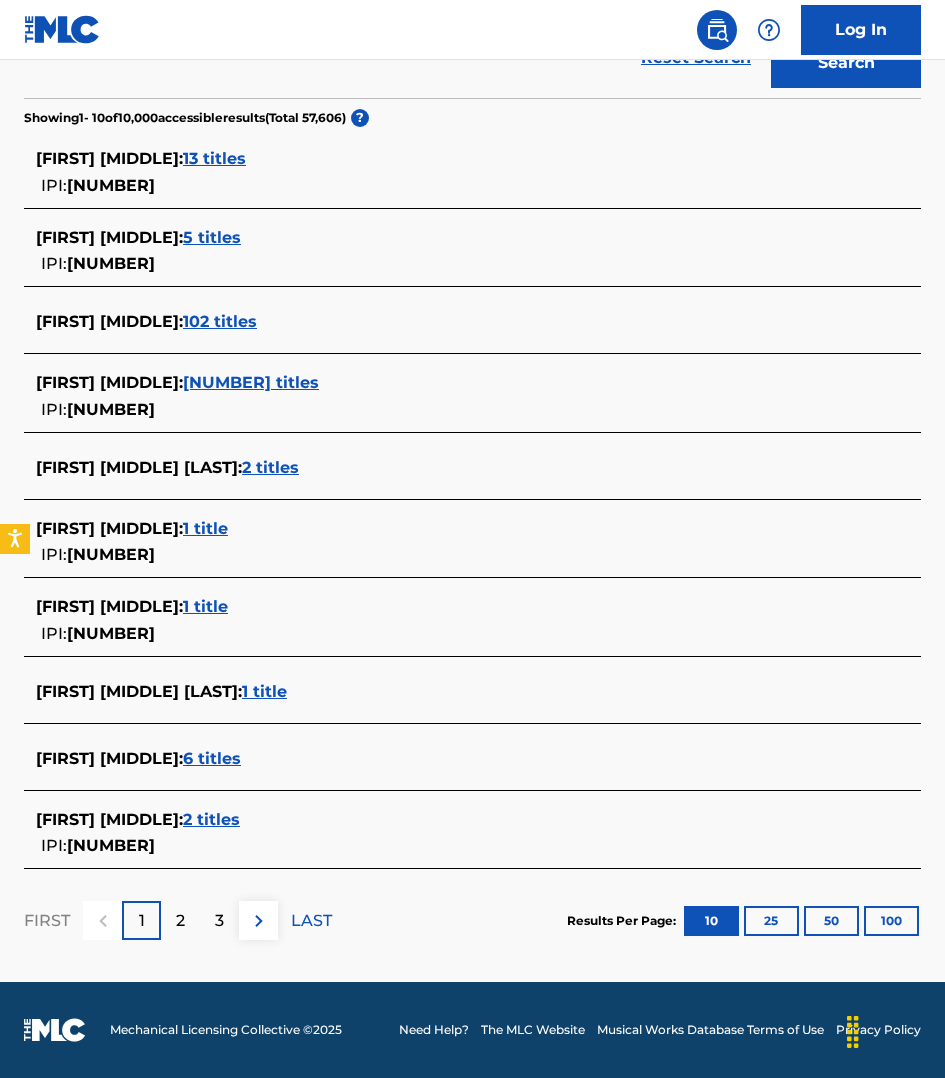 click at bounding box center (259, 921) 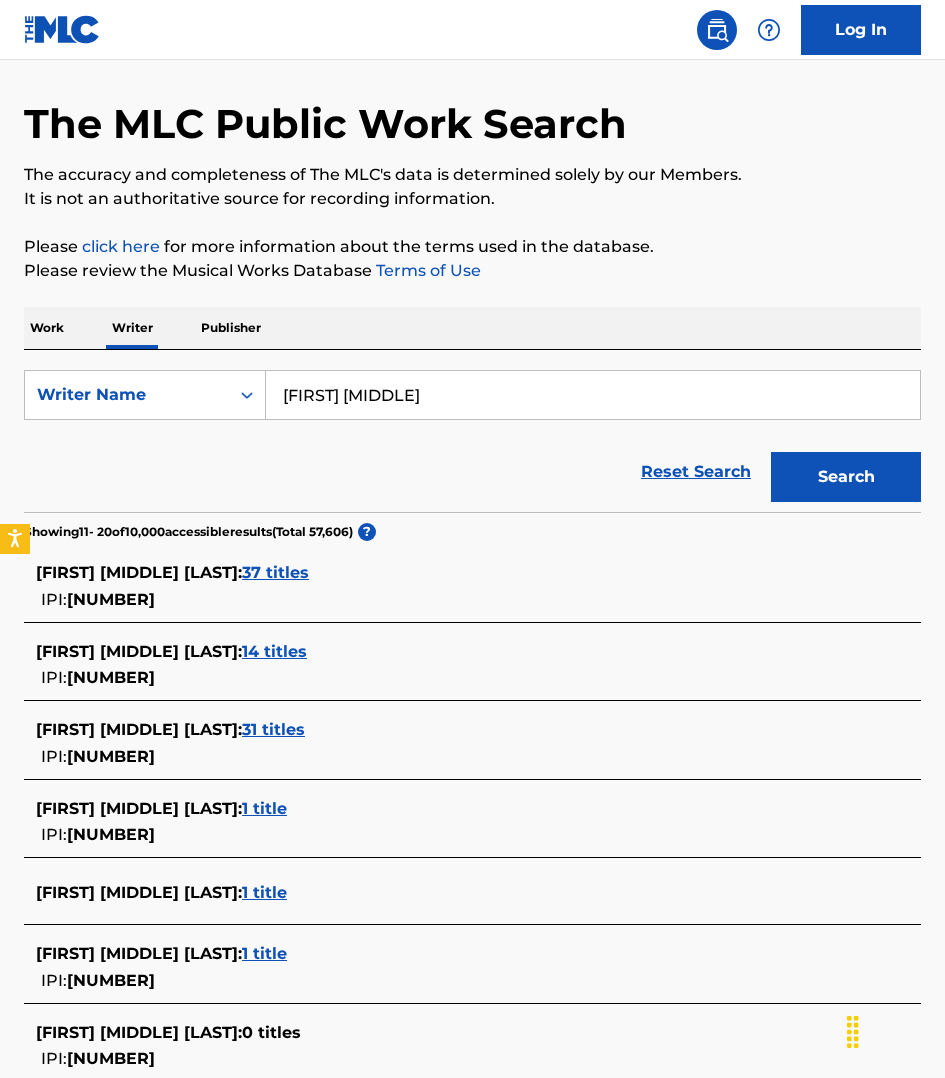 scroll, scrollTop: 31, scrollLeft: 0, axis: vertical 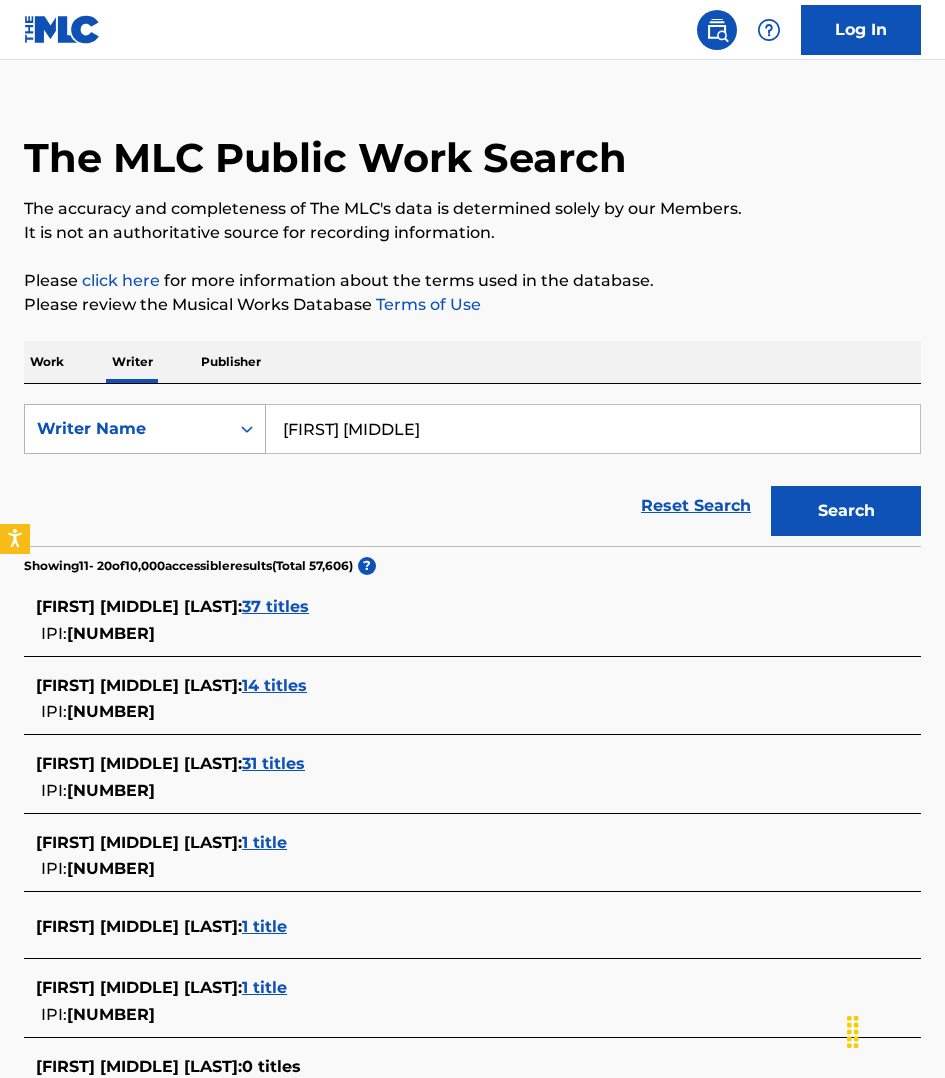 click on "Writer Name" at bounding box center (127, 429) 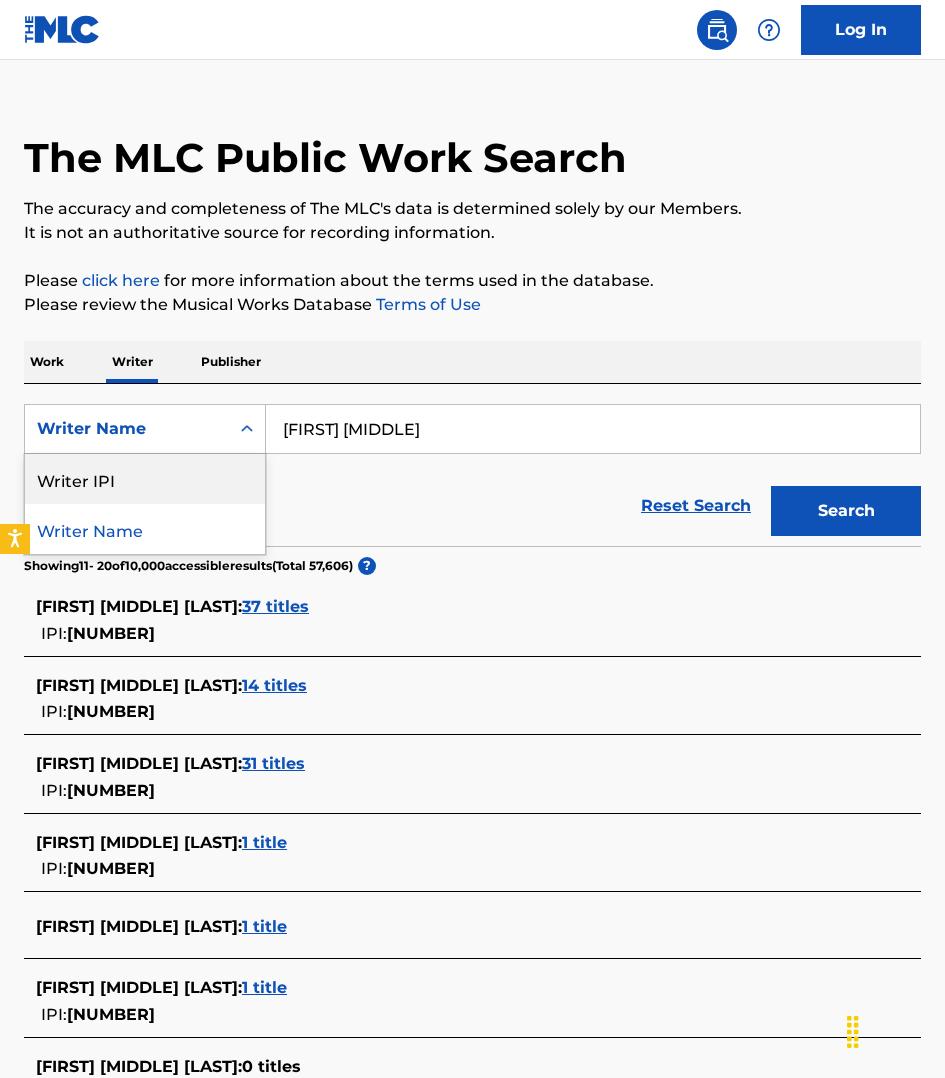 click on "Writer IPI" at bounding box center [145, 479] 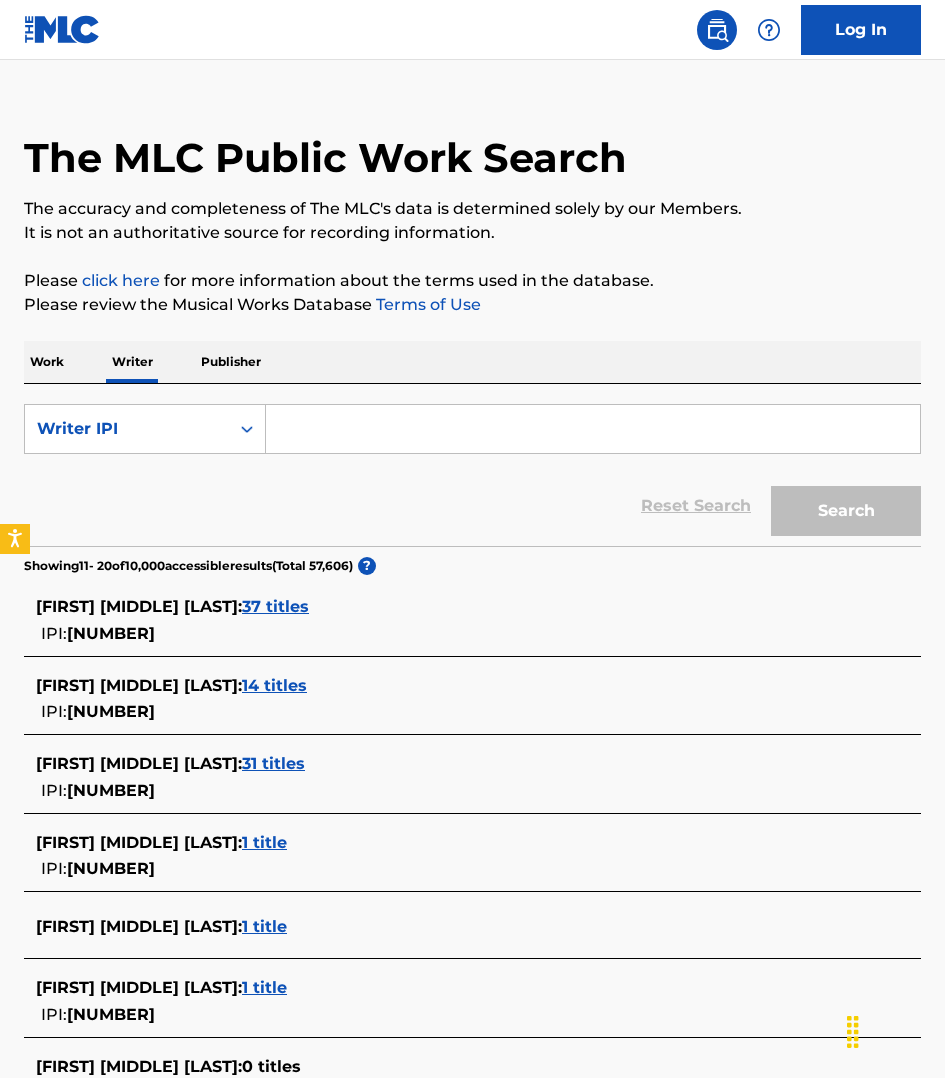 click on "The MLC Public Work Search The accuracy and completeness of The MLC's data is determined solely by our Members. It is not an authoritative source for recording information. Please   click here   for more information about the terms used in the database. Please review the Musical Works Database   Terms of Use Work Writer Publisher SearchWithCriteria0d7de78f-b443-48c7-a7a1-5d5653f95599 Writer IPI Reset Search Search Showing  11  -   20  of  10,000  accessible  results  (Total   57,606 ) ? [FIRST] [MIDDLE] [LAST] :  37 titles IPI:  [IPI] [FIRST] [MIDDLE] [LAST] :  14 titles IPI:  [IPI] [FIRST] [MIDDLE] [LAST] :  31 titles IPI:  [IPI] [FIRST] [MIDDLE] [LAST] :  1 title IPI:  [IPI] [FIRST] [MIDDLE] [LAST] :  1 title [FIRST] [MIDDLE] [LAST] :  1 title IPI:  [IPI] [FIRST] [MIDDLE] [LAST] :  0 titles IPI:  [IPI] [FIRST] [MIDDLE] [LAST] :  51 titles IPI:  [IPI] [FIRST] [MIDDLE] [LAST] :  1 title IPI:  [IPI] [LAST] [FIRST] [MIDDLE]" at bounding box center (472, 761) 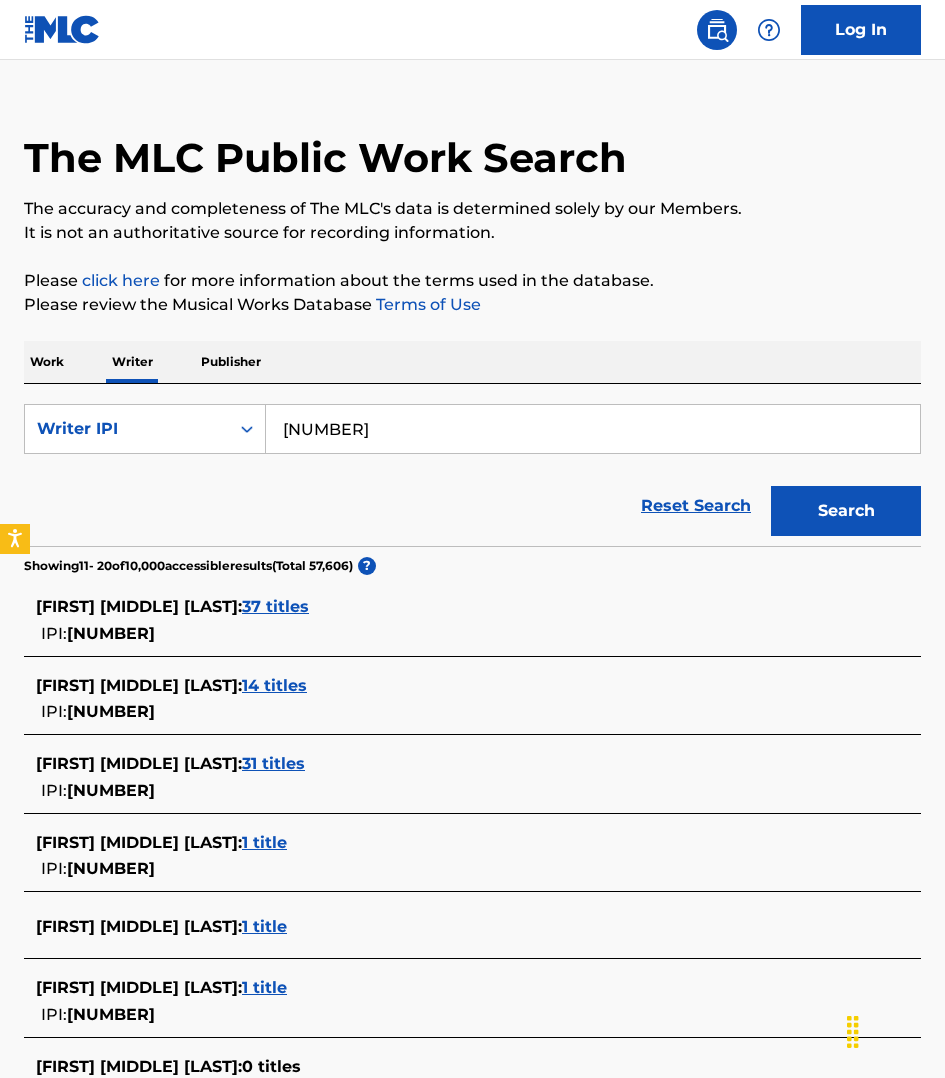 type on "[NUMBER]" 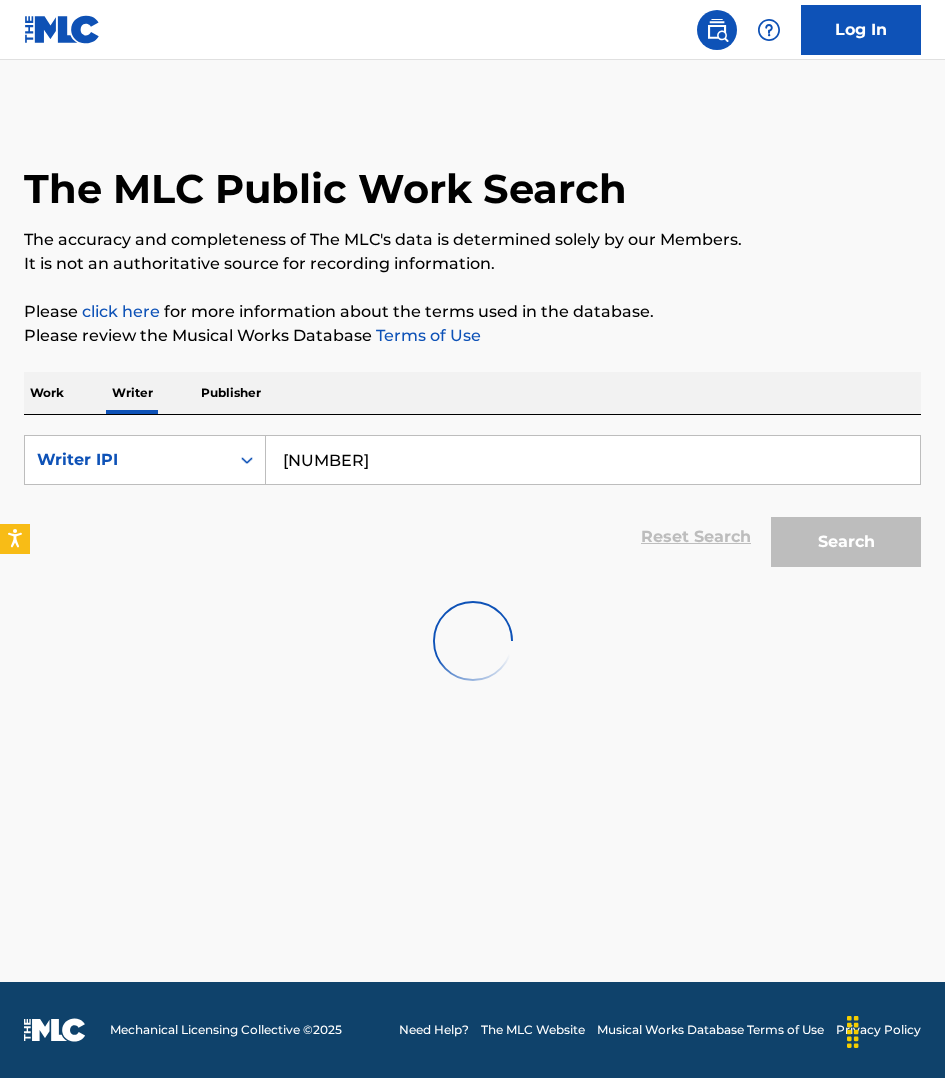 scroll, scrollTop: 0, scrollLeft: 0, axis: both 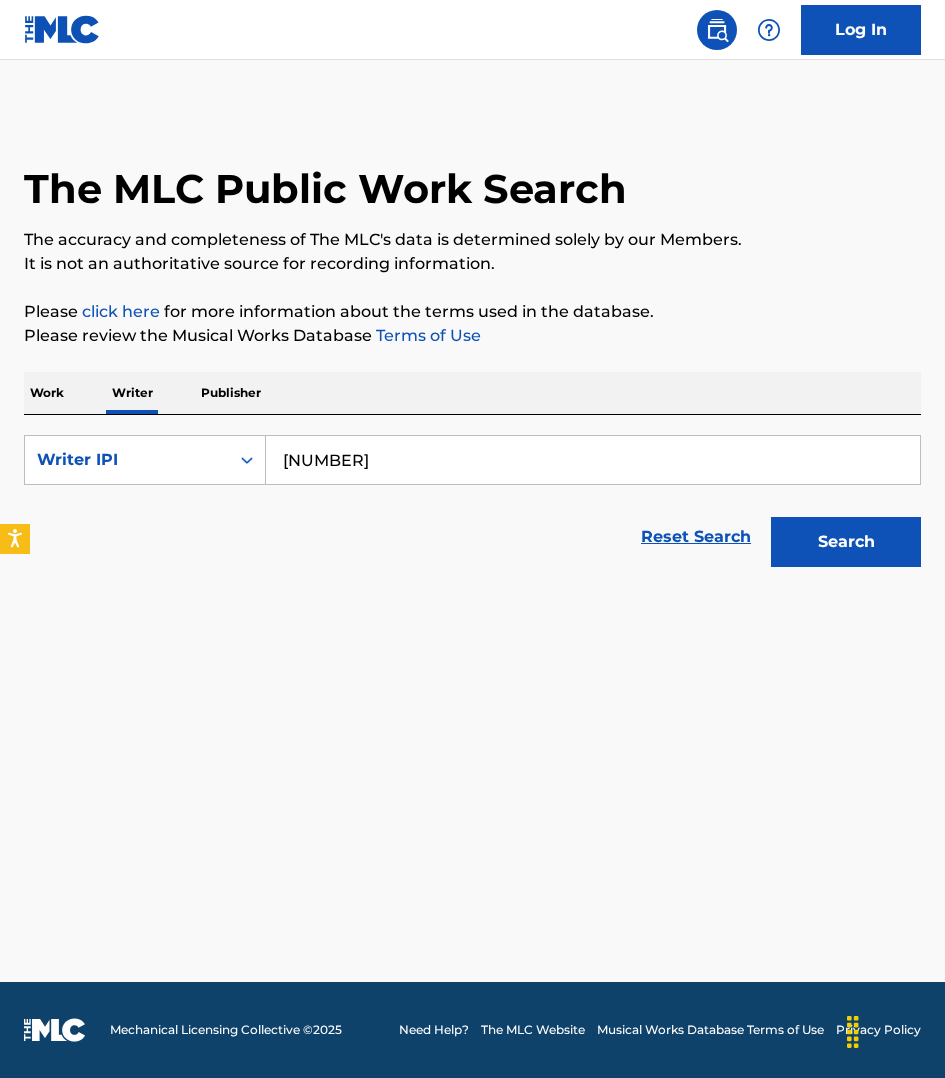 click on "Search" at bounding box center [846, 542] 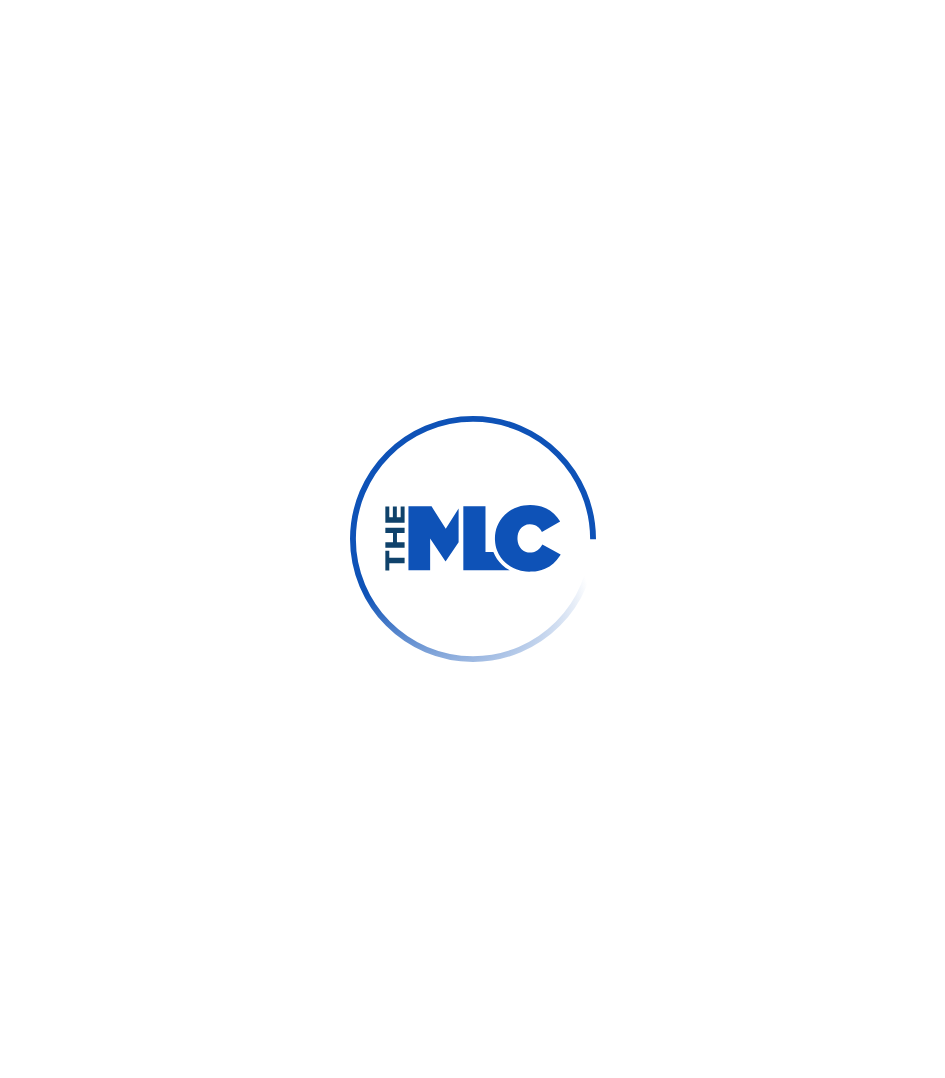 scroll, scrollTop: 0, scrollLeft: 0, axis: both 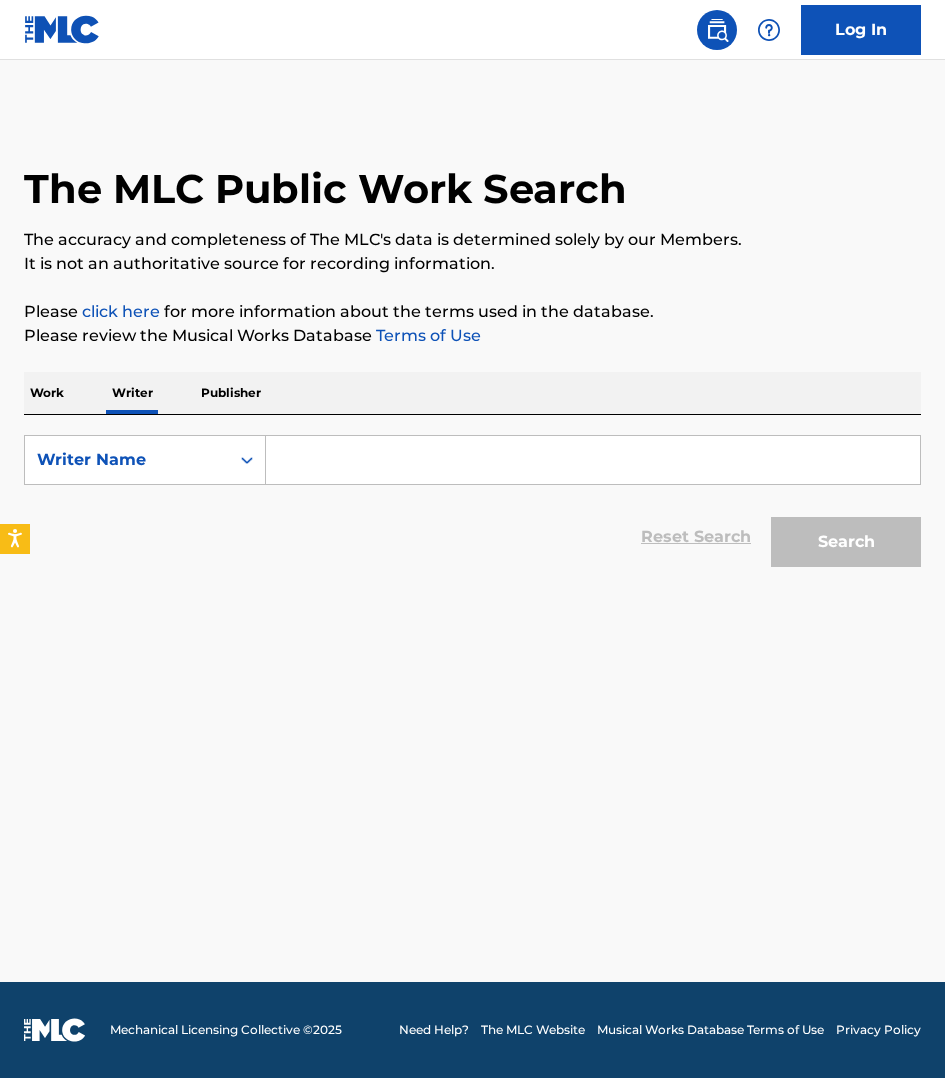 click on "Work" at bounding box center [47, 393] 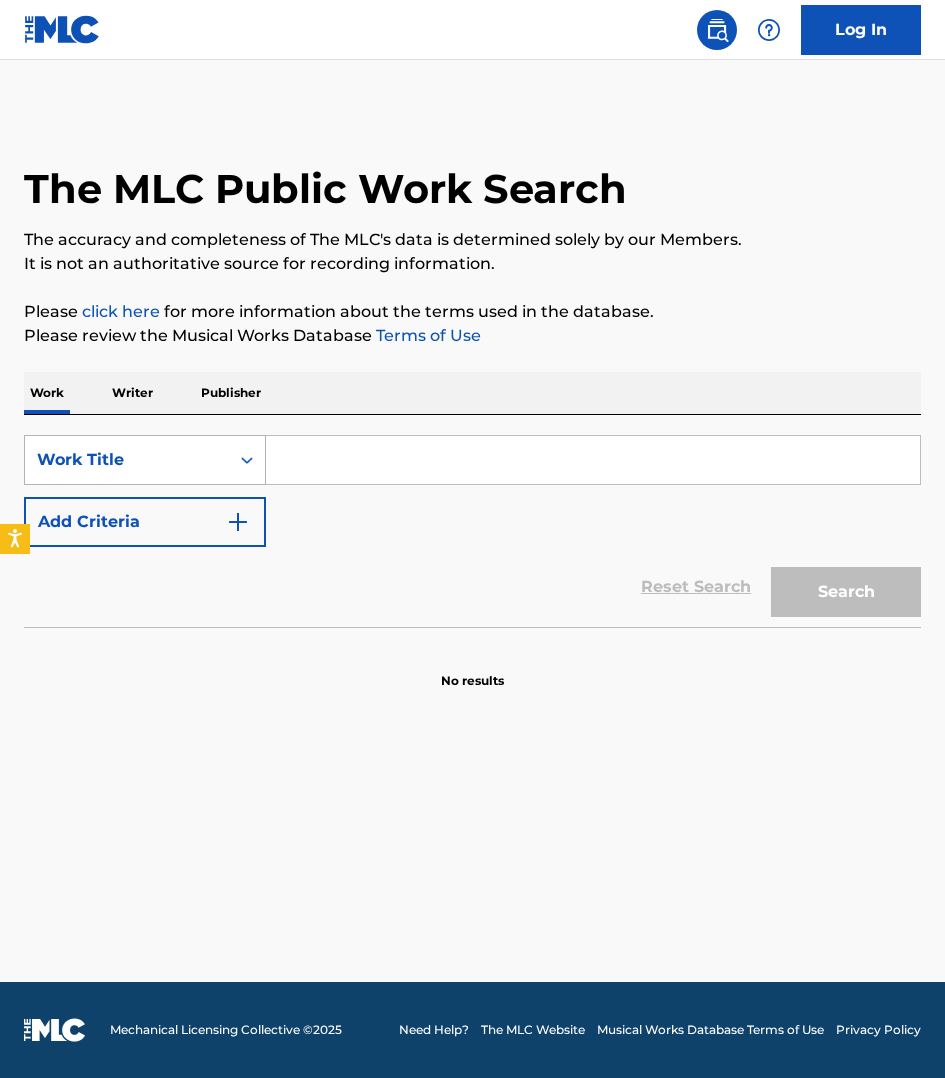 click on "Work Title" at bounding box center [127, 460] 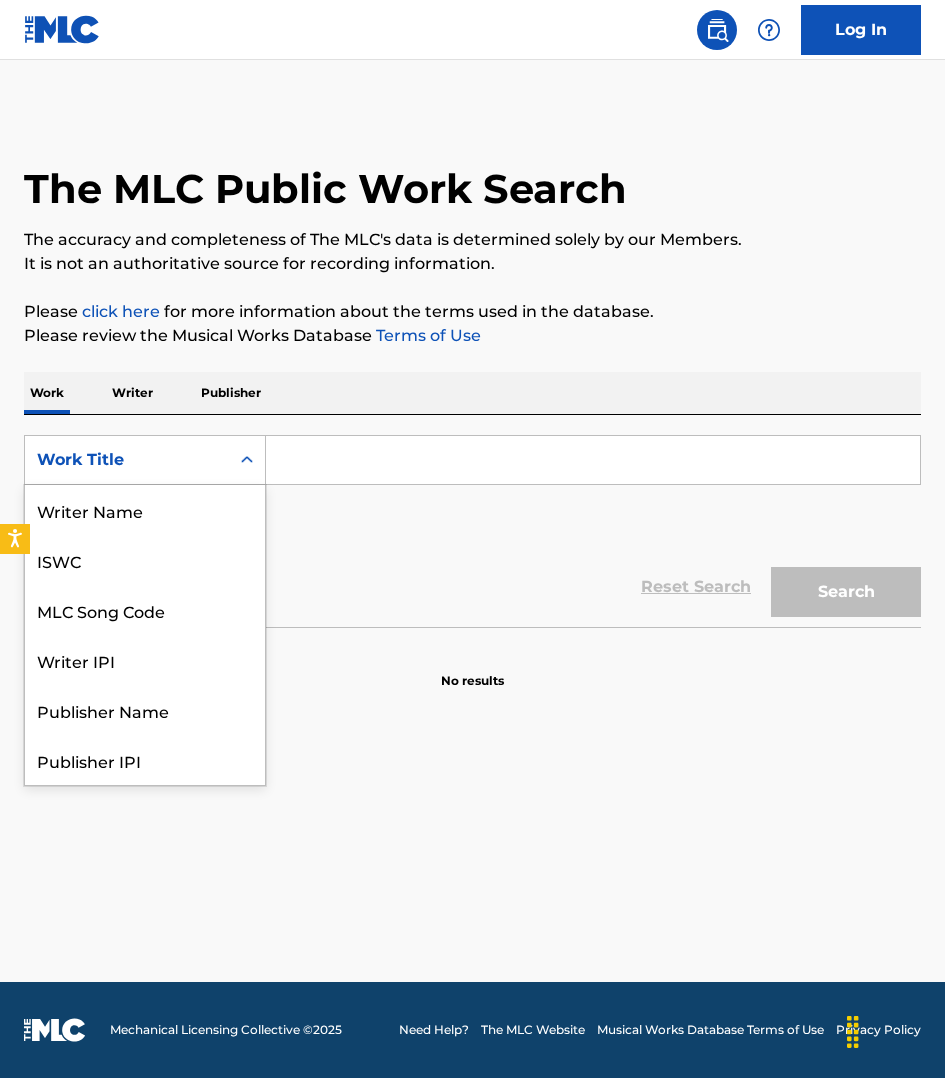 scroll, scrollTop: 100, scrollLeft: 0, axis: vertical 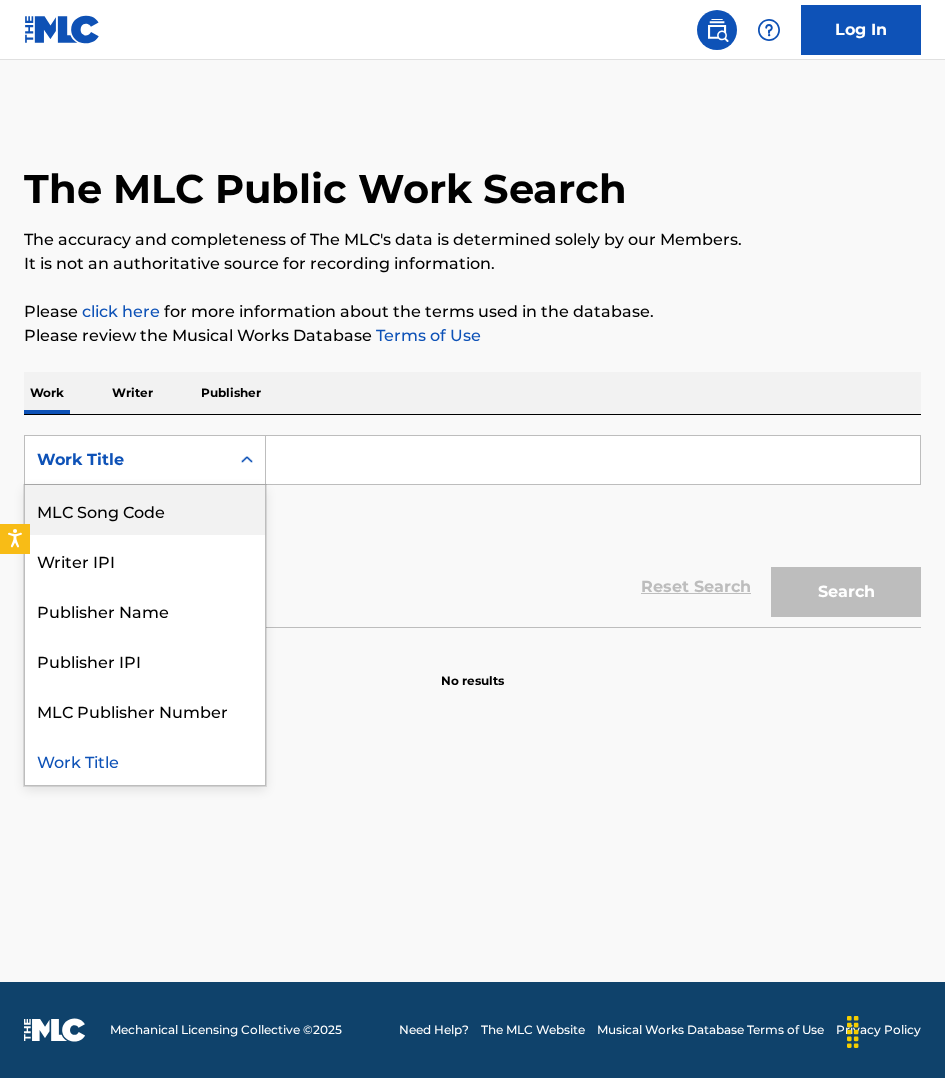 click on "MLC Song Code" at bounding box center [145, 510] 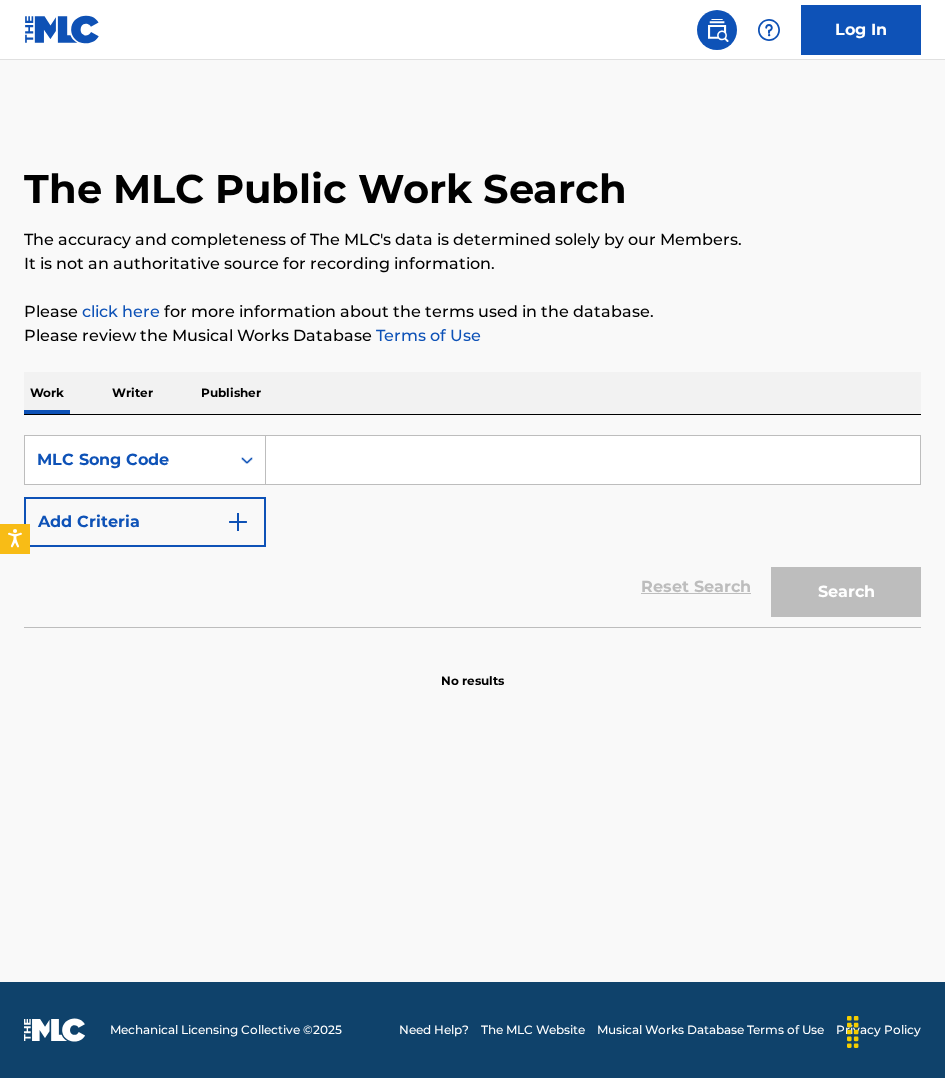 click at bounding box center (593, 460) 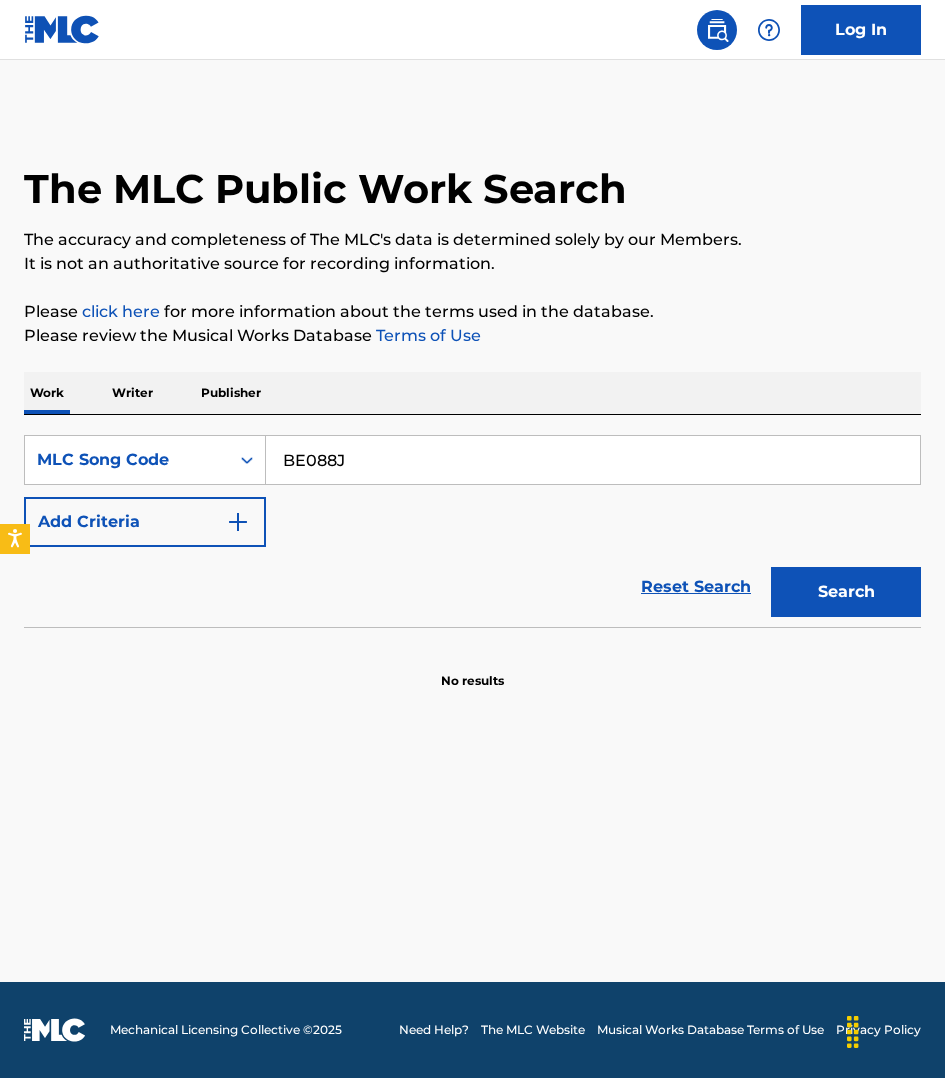 type on "BE088J" 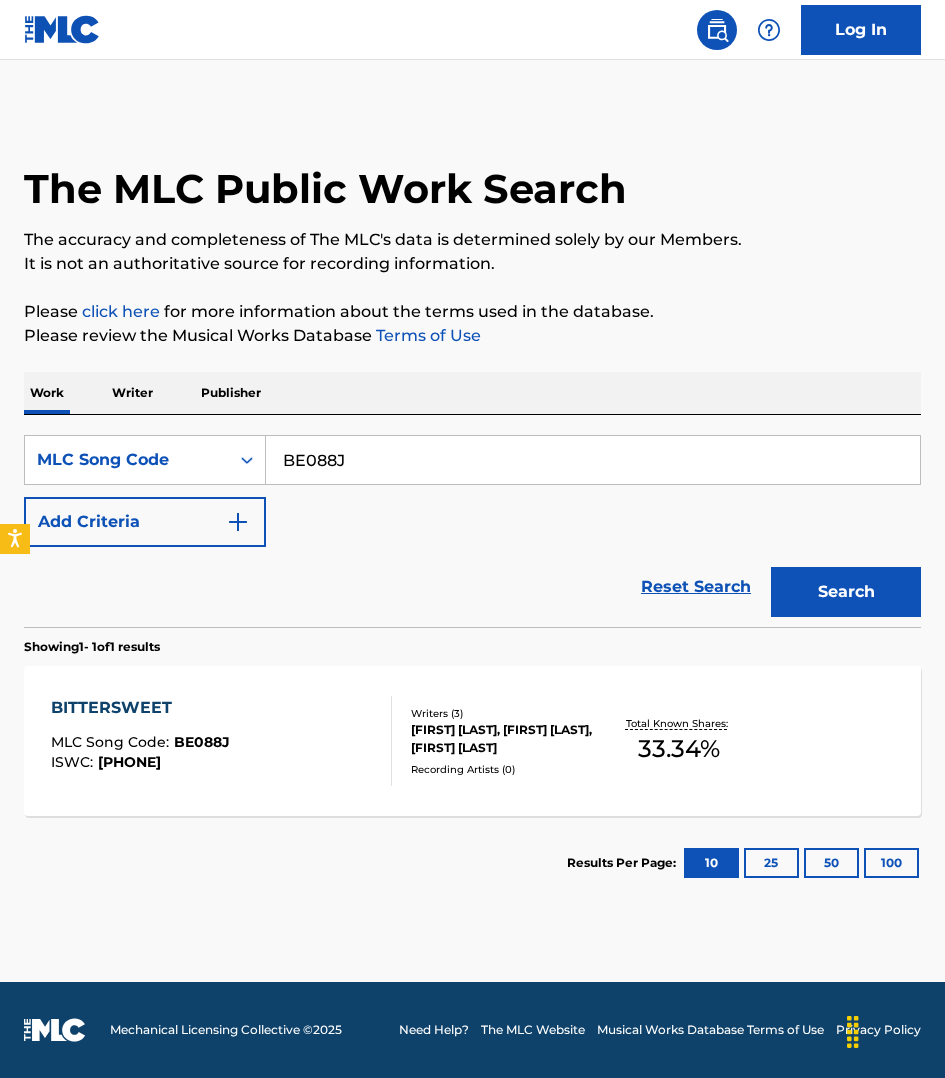 click on "BITTERSWEET MLC Song Code : BE088J ISWC : T3312904346 Writers ( 3 ) JOSHUA JAMES HENRY SCARBROW, MATTHEW JONATHAN GORDON MALTESE, ALESSANDRA ROSE JONES Recording Artists ( 0 ) Total Known Shares: 33.34 %" at bounding box center [472, 741] 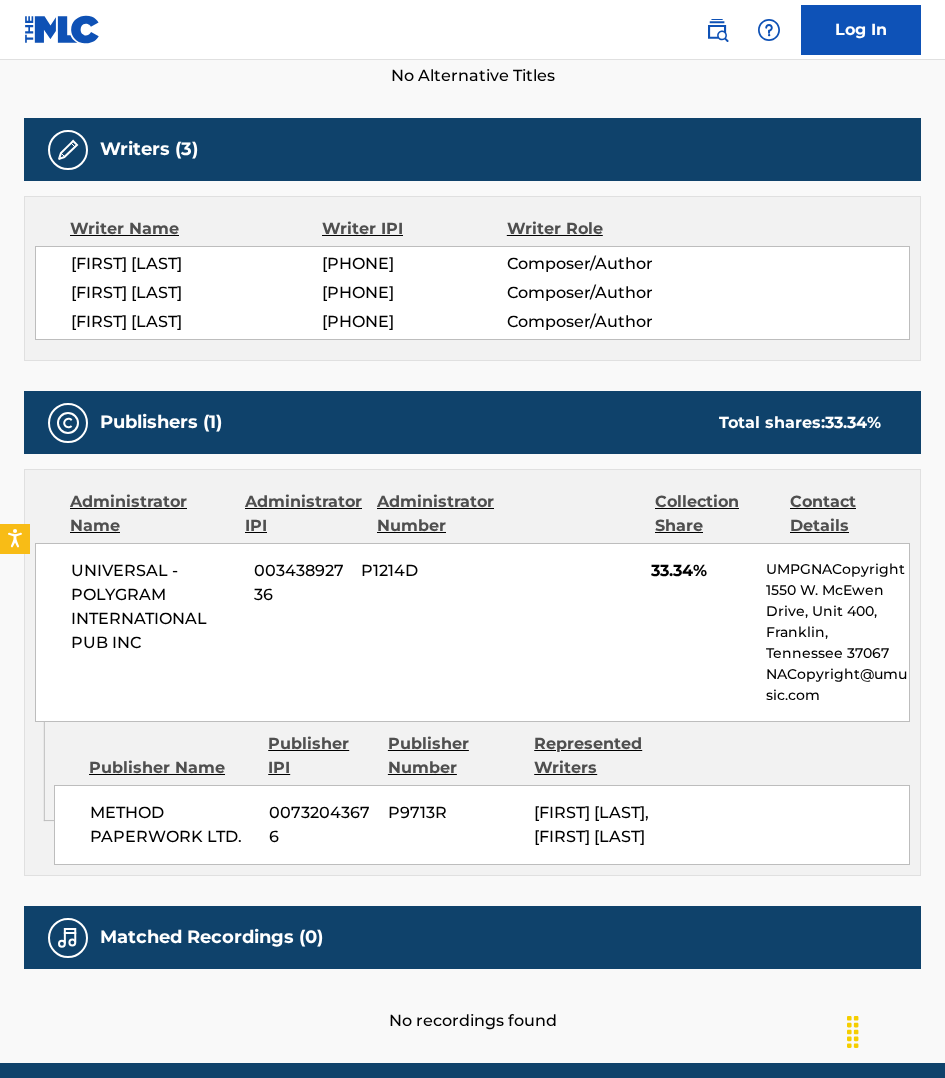 scroll, scrollTop: 718, scrollLeft: 0, axis: vertical 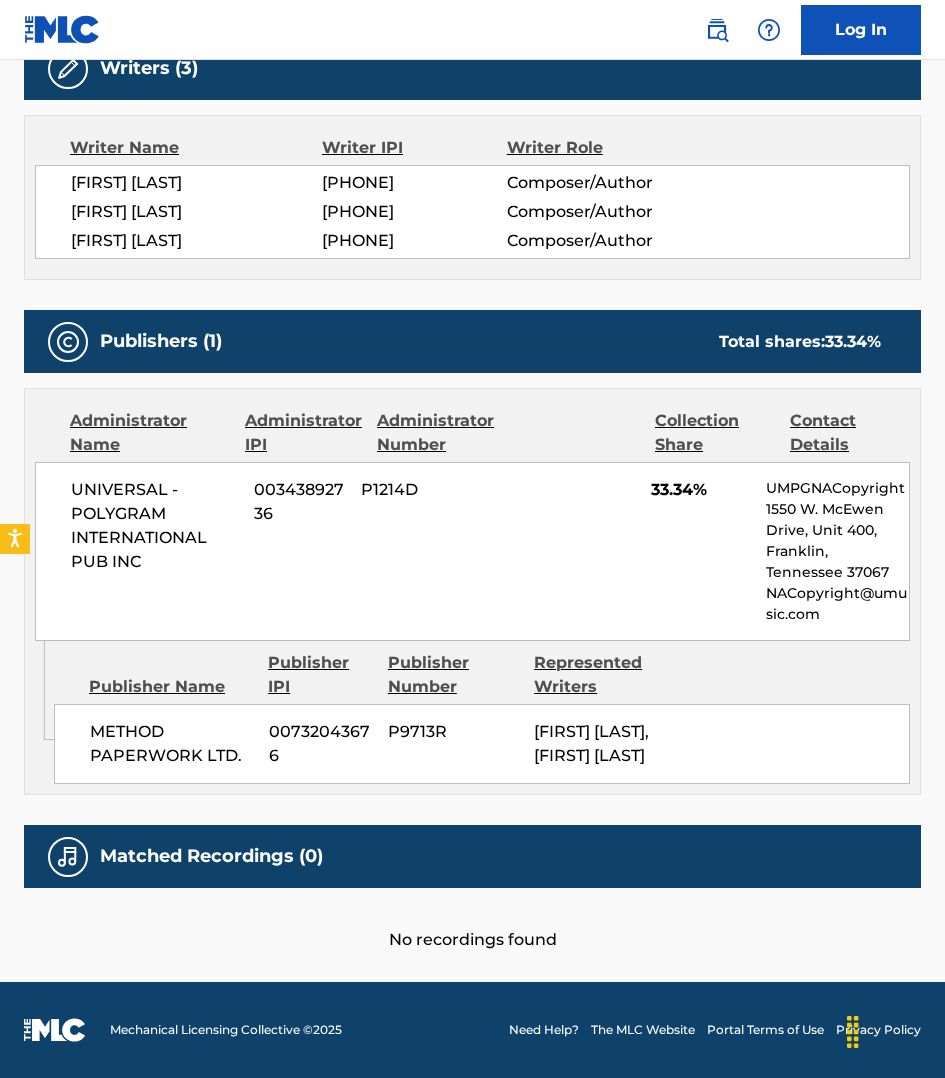 click on "METHOD PAPERWORK LTD. 00732043676 P9713R MATTHEW JONATHAN GORDON MALTESE, MATTHEW JONATHAN GORDON MALTESE" at bounding box center (482, 744) 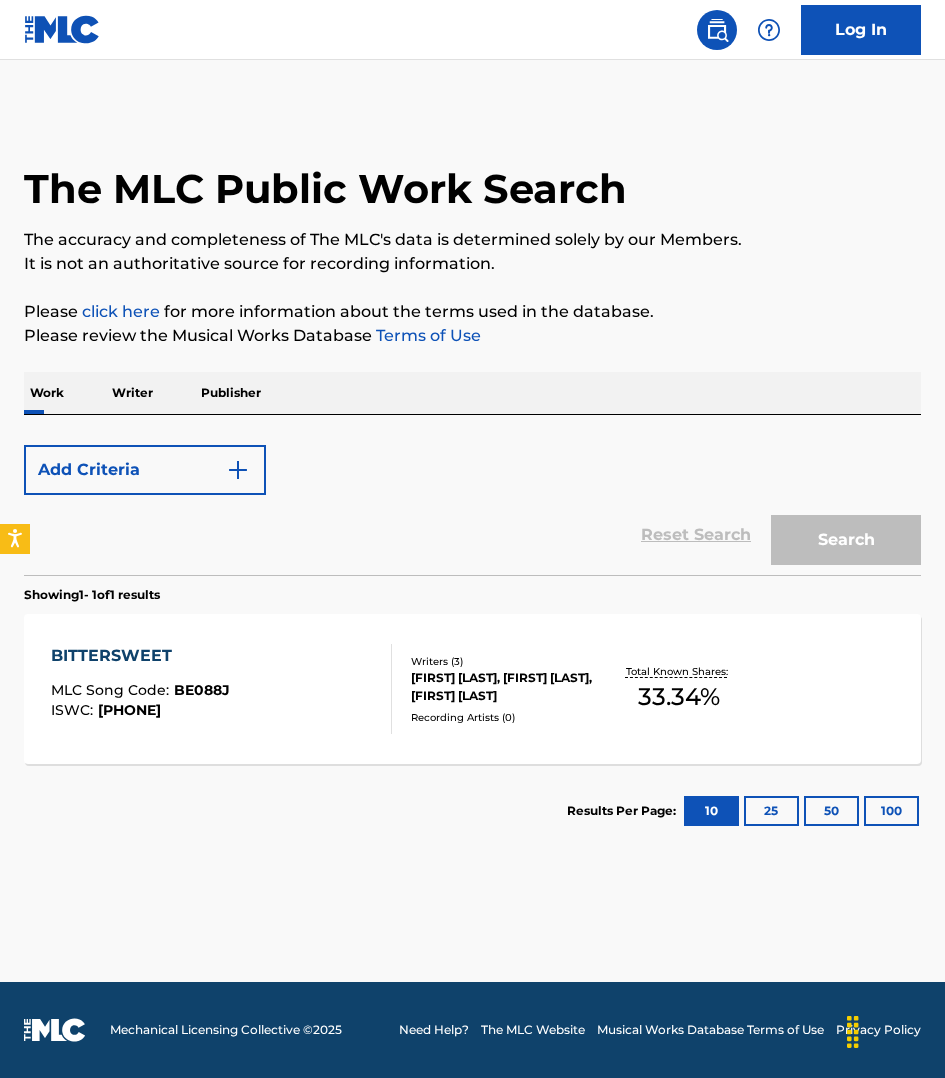scroll, scrollTop: 0, scrollLeft: 0, axis: both 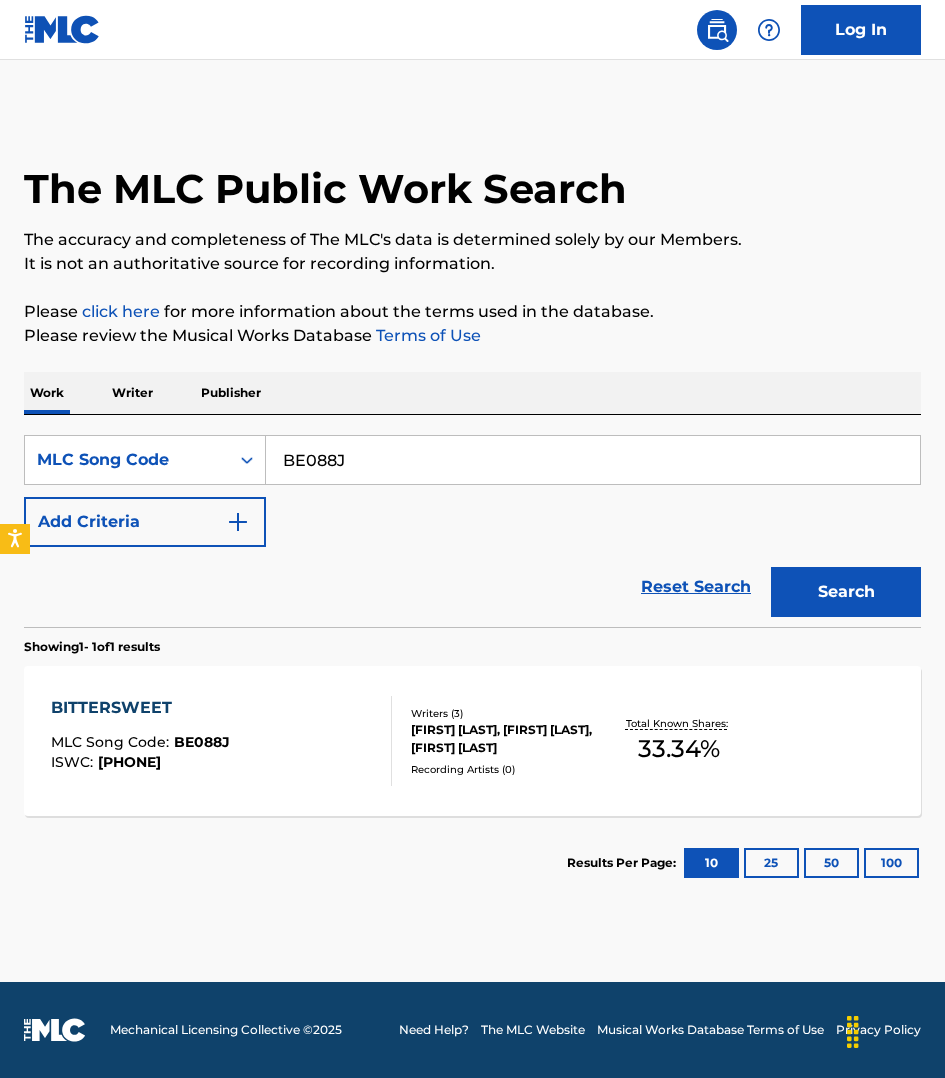 click on "BE088J" at bounding box center (593, 460) 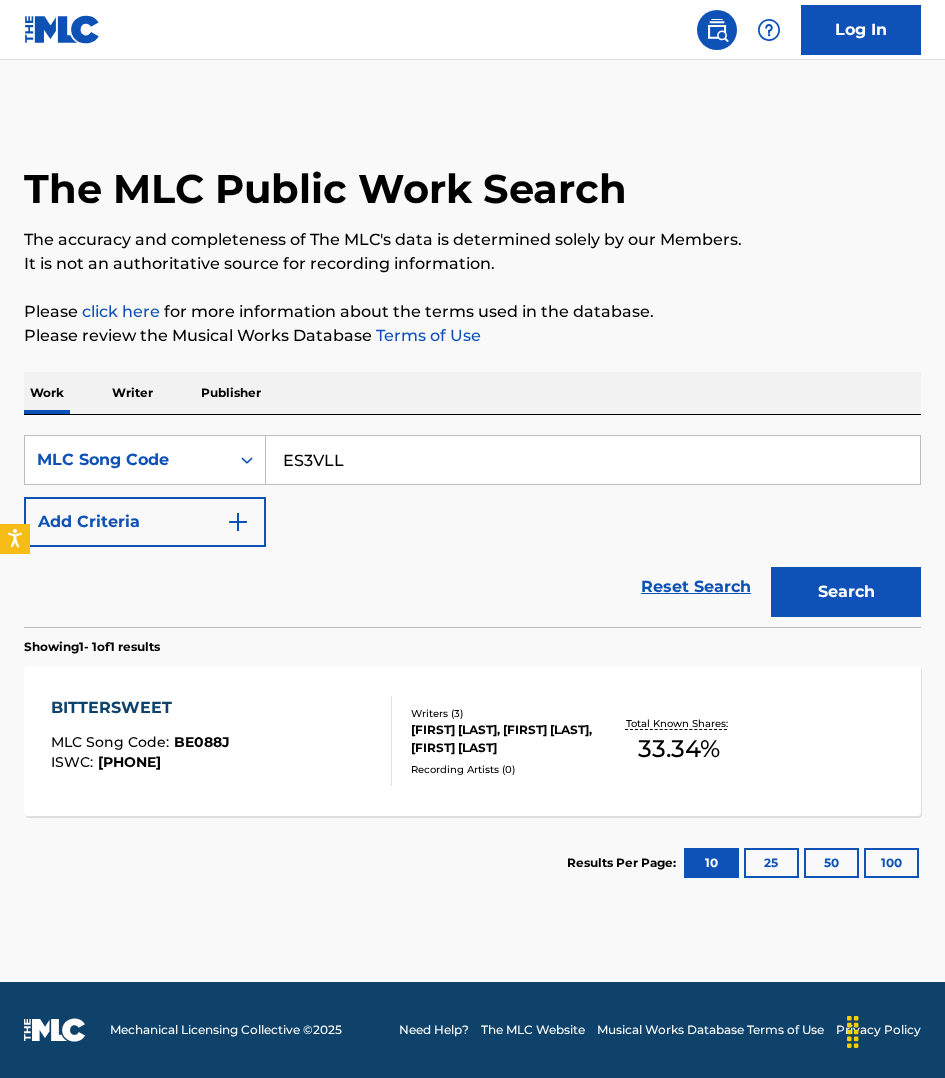 type on "ES3VLL" 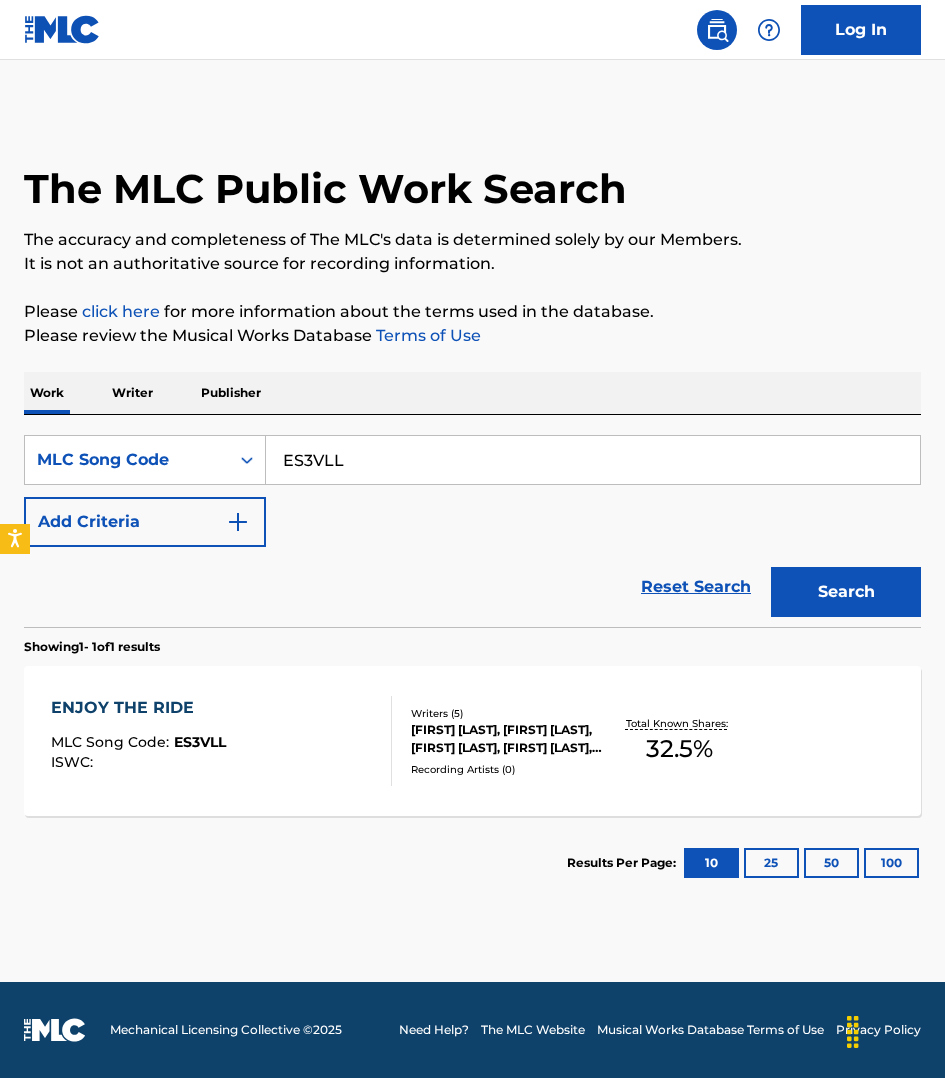 click on "ENJOY THE RIDE MLC Song Code : ES3VLL ISWC :" at bounding box center [221, 741] 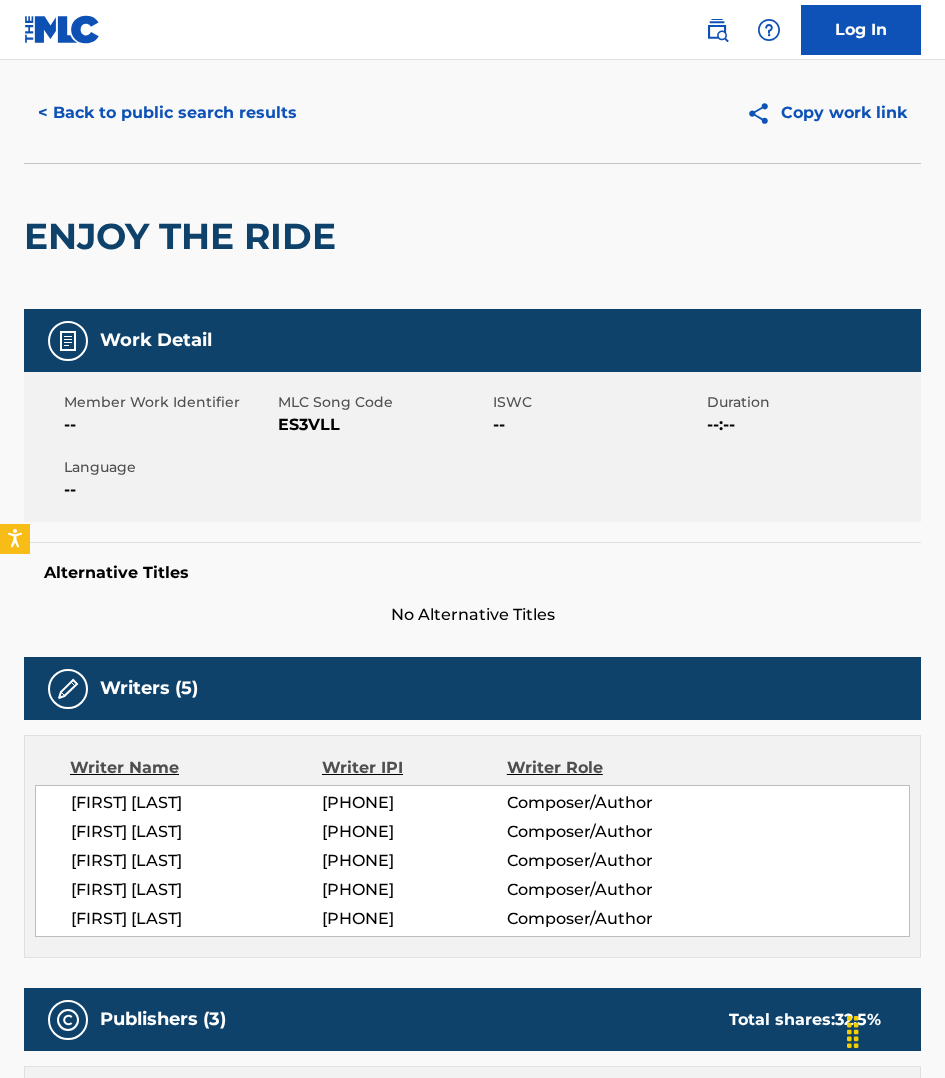 scroll, scrollTop: 0, scrollLeft: 0, axis: both 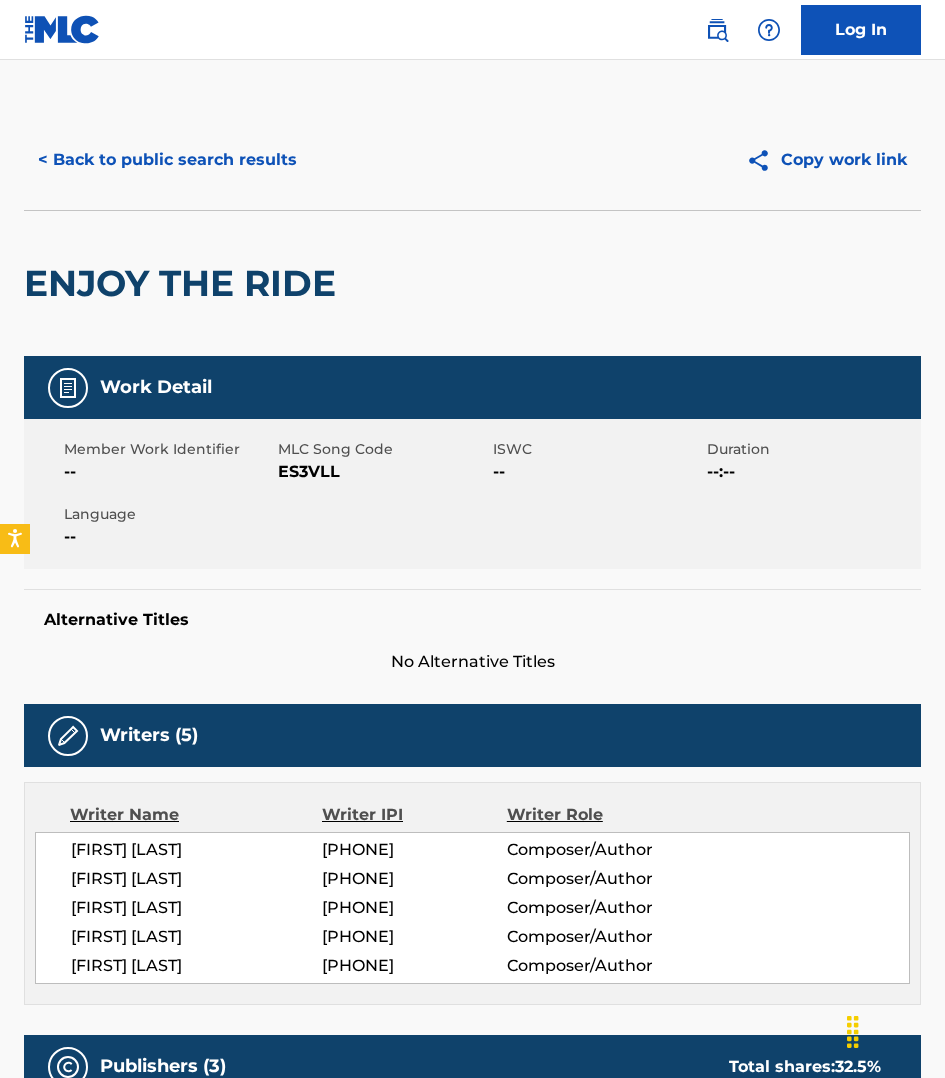 click on "< Back to public search results" at bounding box center [167, 160] 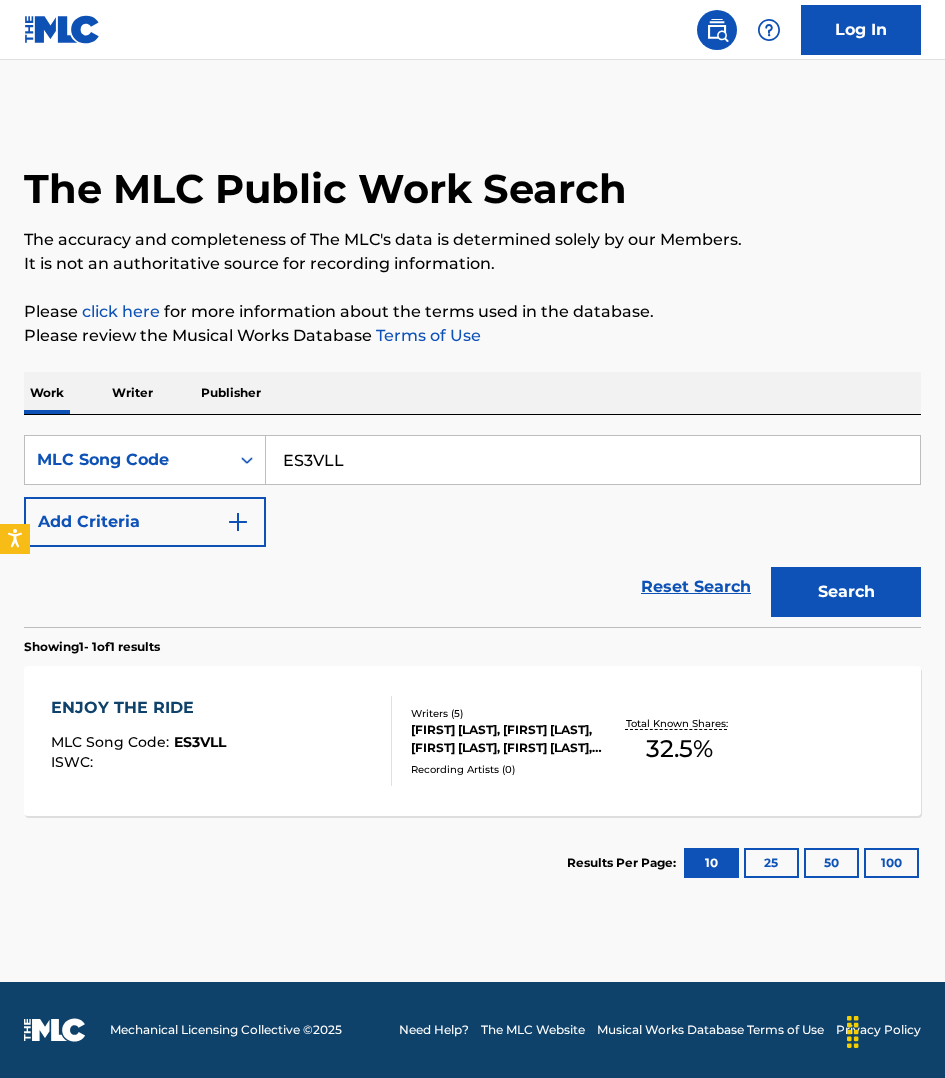 click on "ES3VLL" at bounding box center [593, 460] 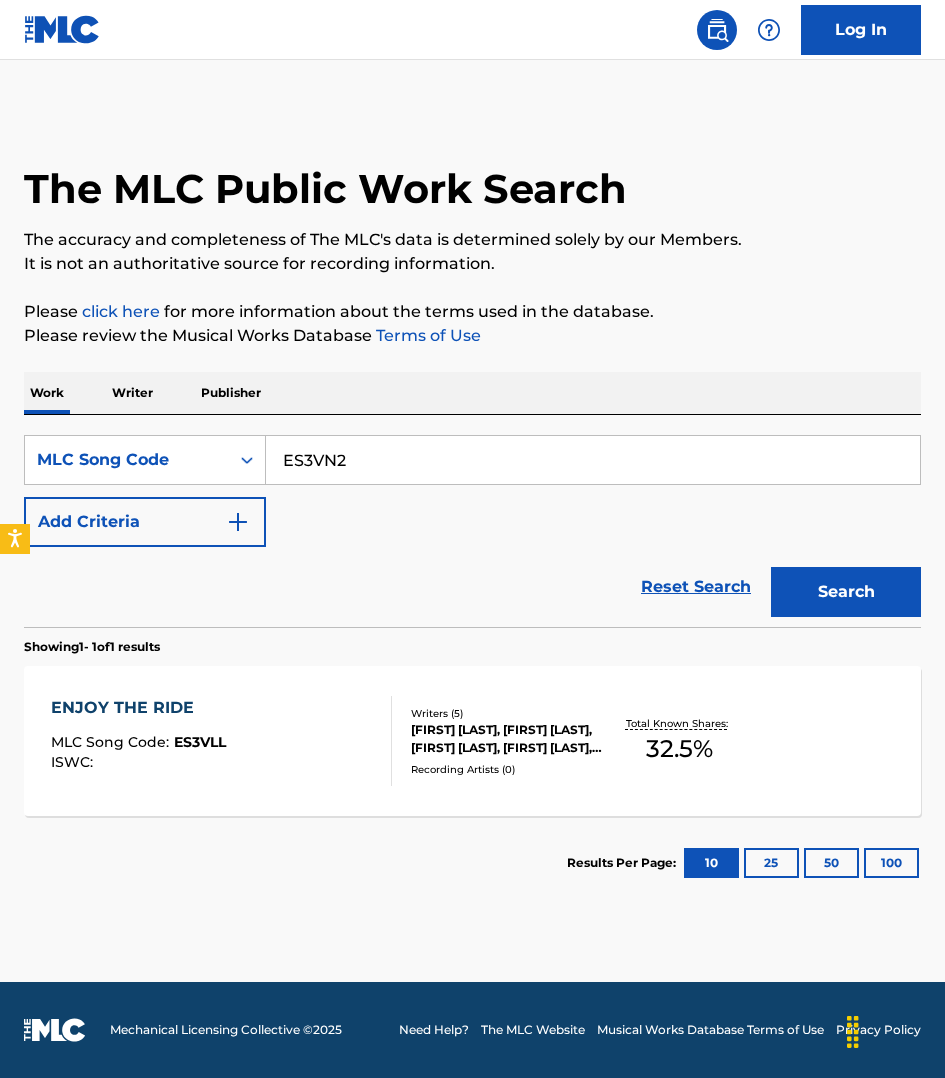 type on "ES3VN2" 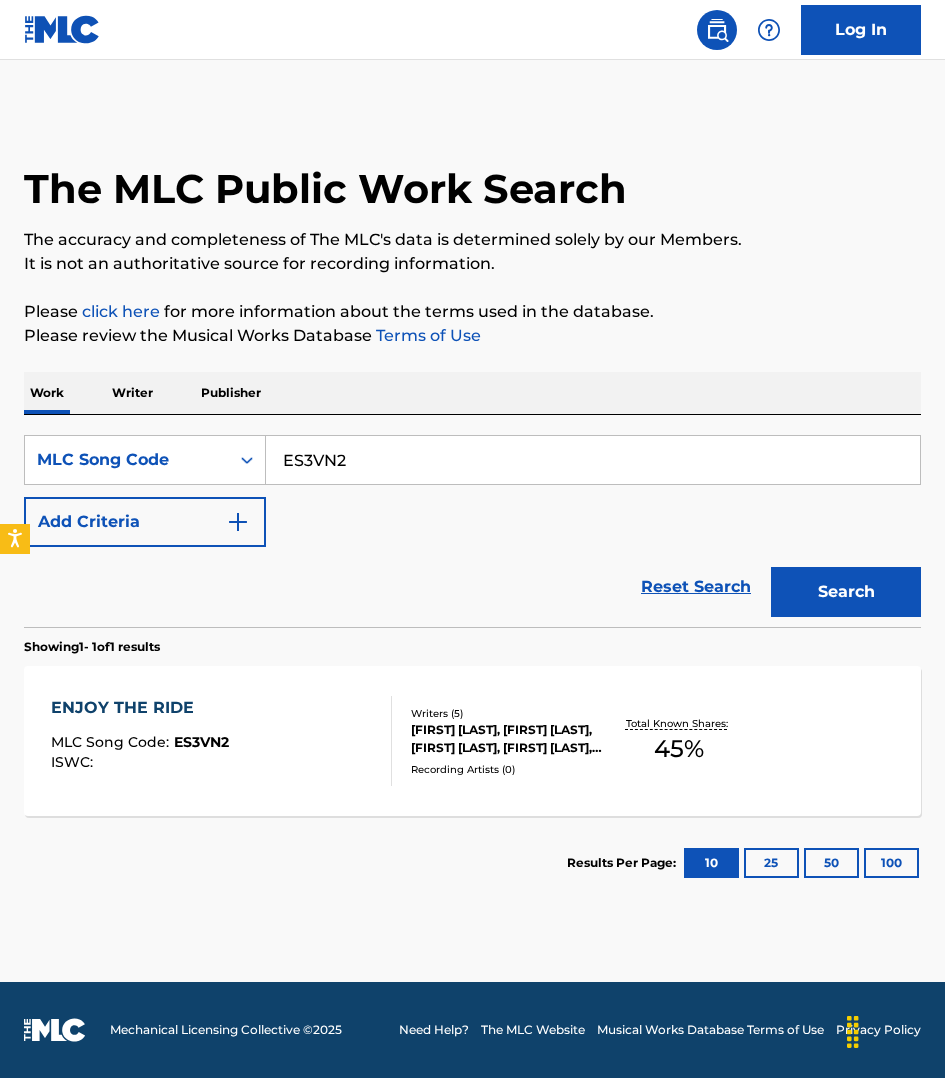 click on "ENJOY THE RIDE MLC Song Code : ES3VN2 ISWC :" at bounding box center [221, 741] 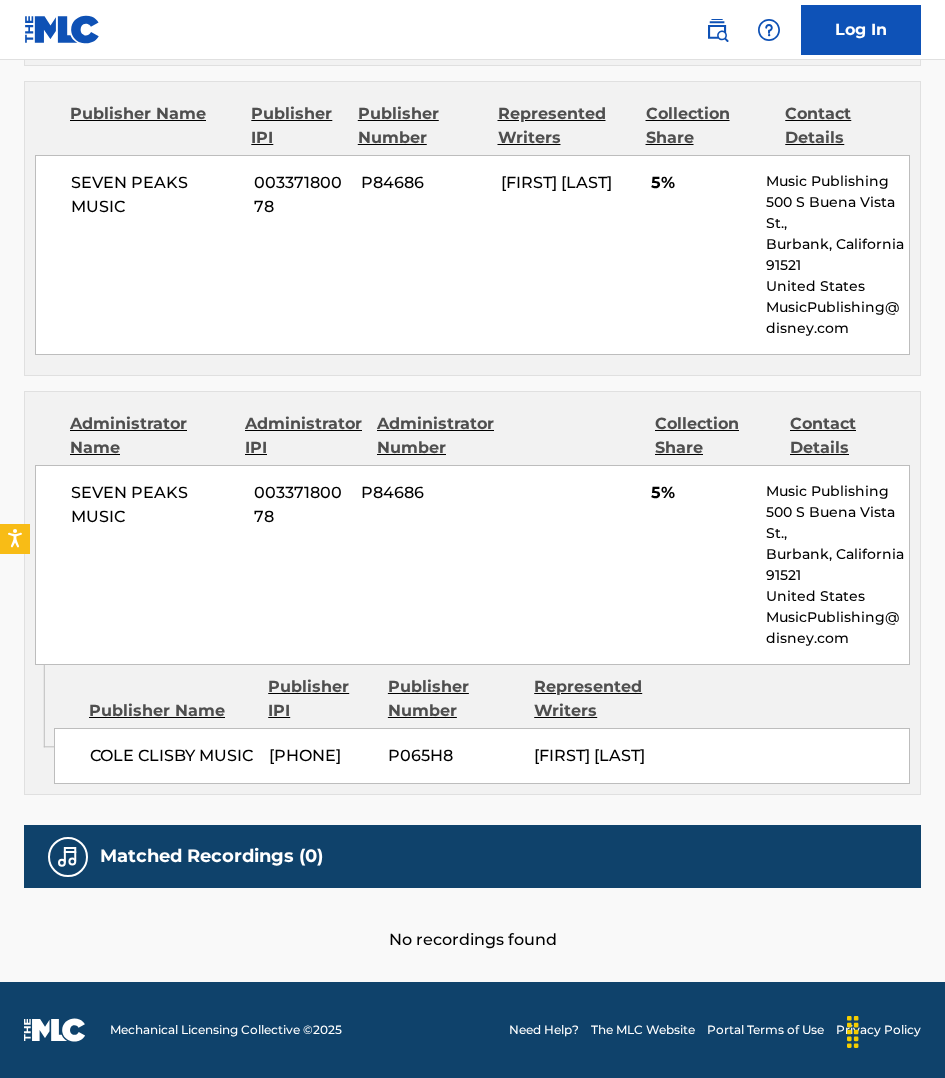 scroll, scrollTop: 2355, scrollLeft: 0, axis: vertical 